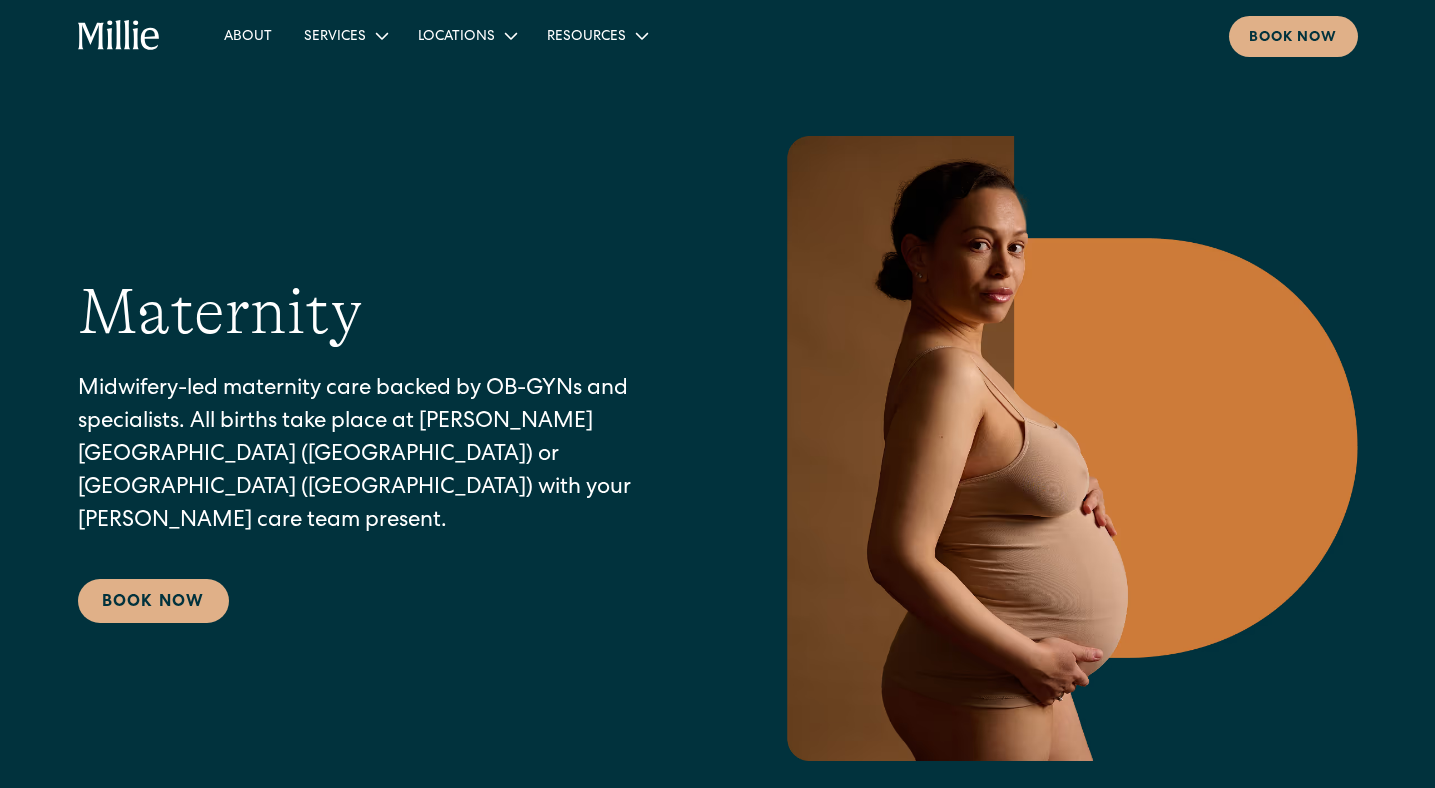 scroll, scrollTop: 0, scrollLeft: 0, axis: both 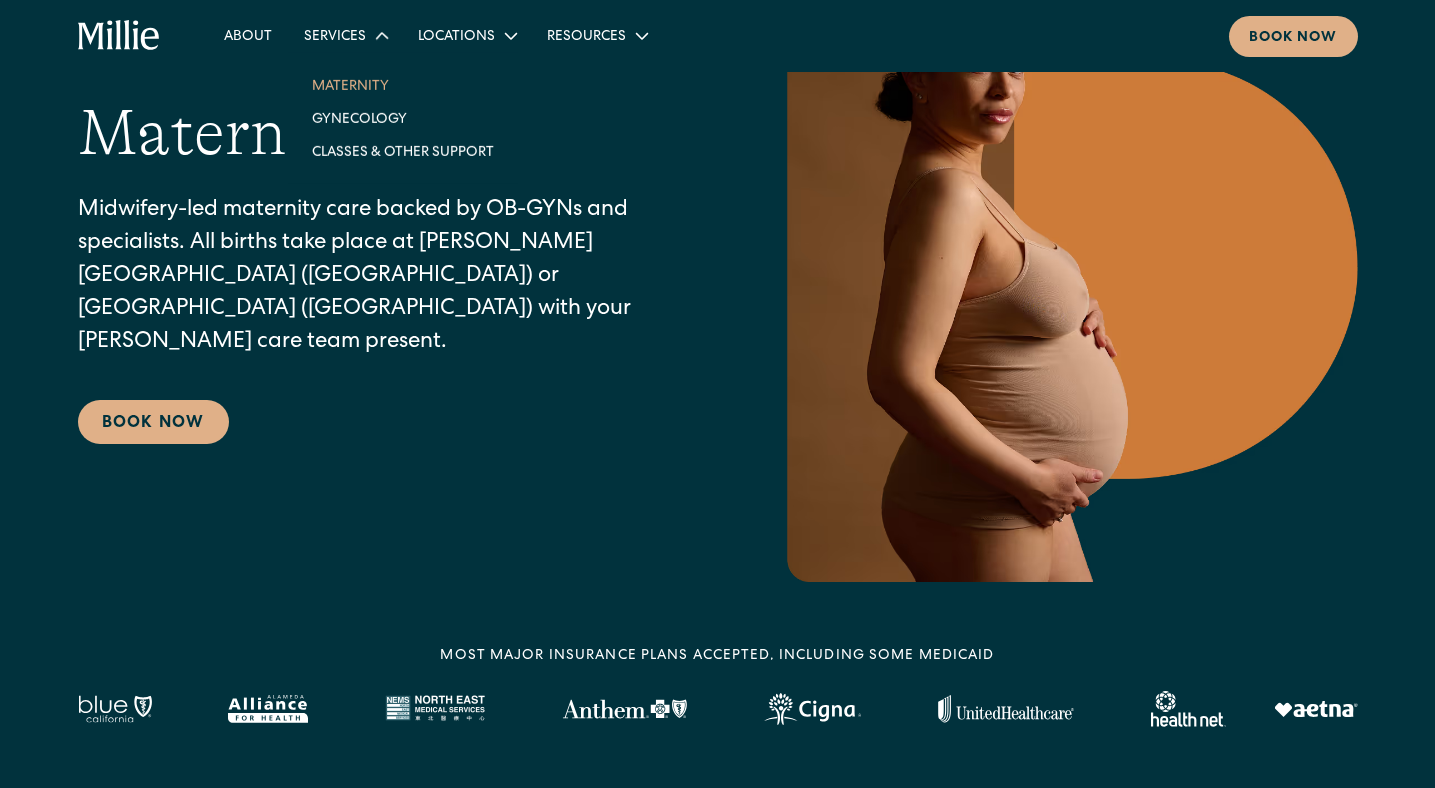 click 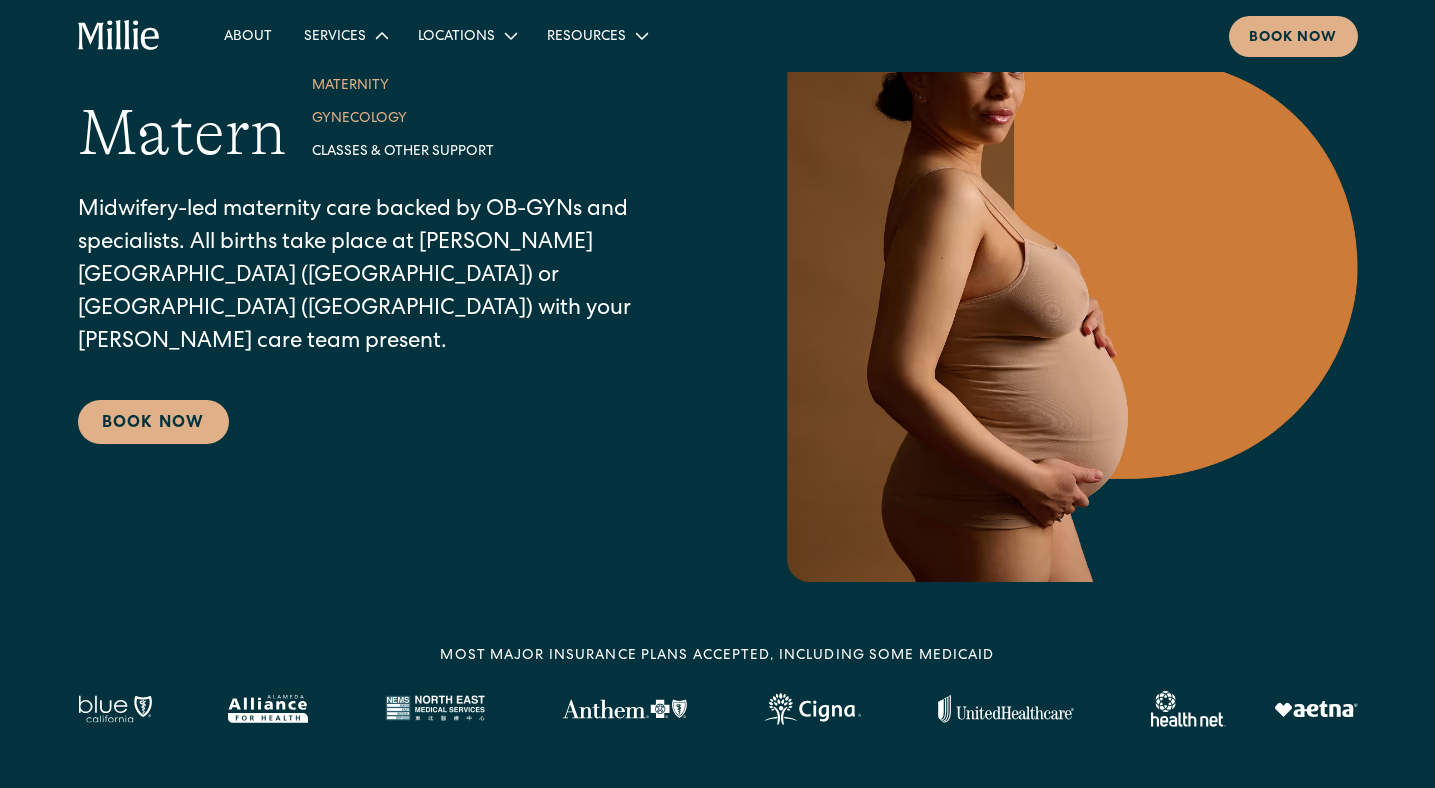 click on "Gynecology" at bounding box center (403, 117) 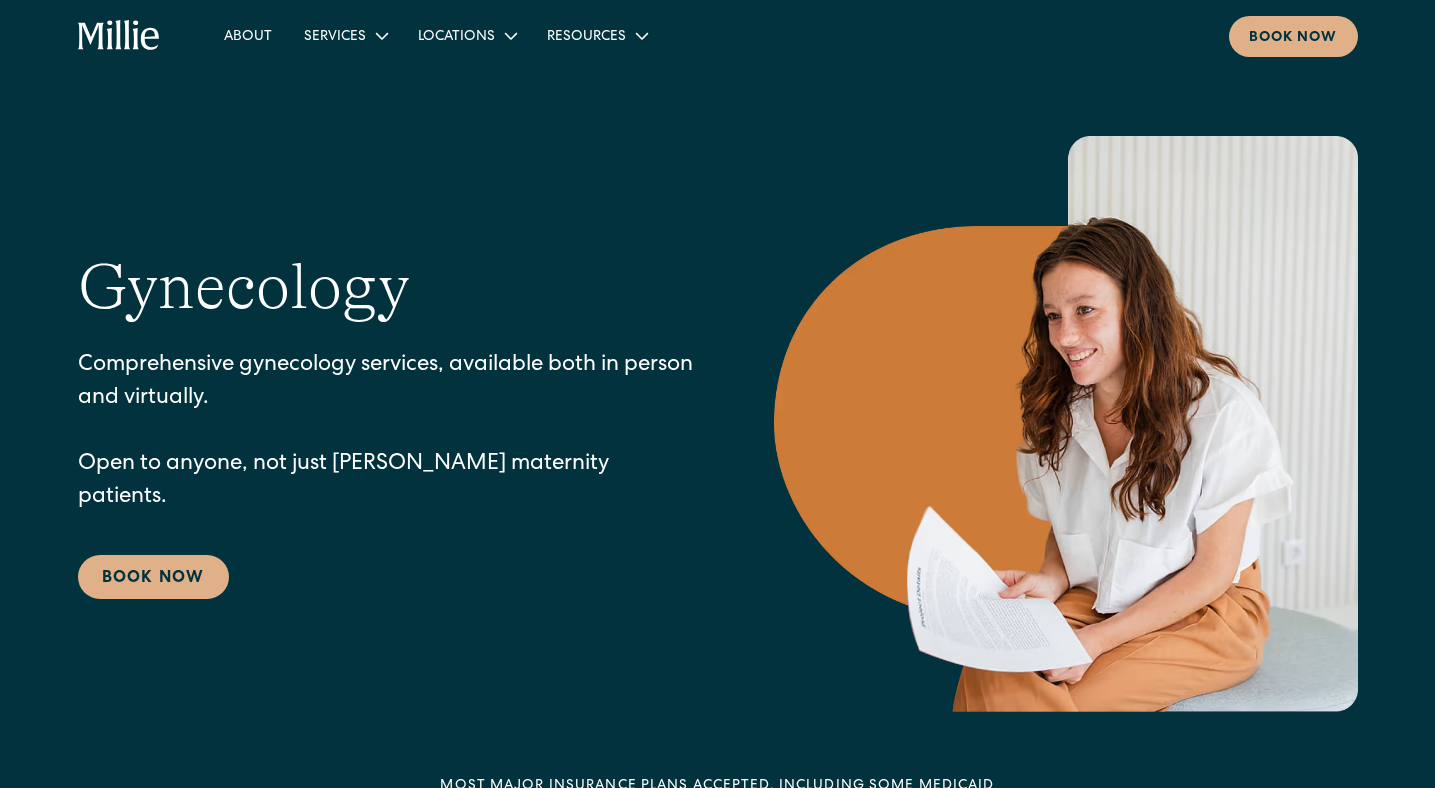 scroll, scrollTop: 0, scrollLeft: 0, axis: both 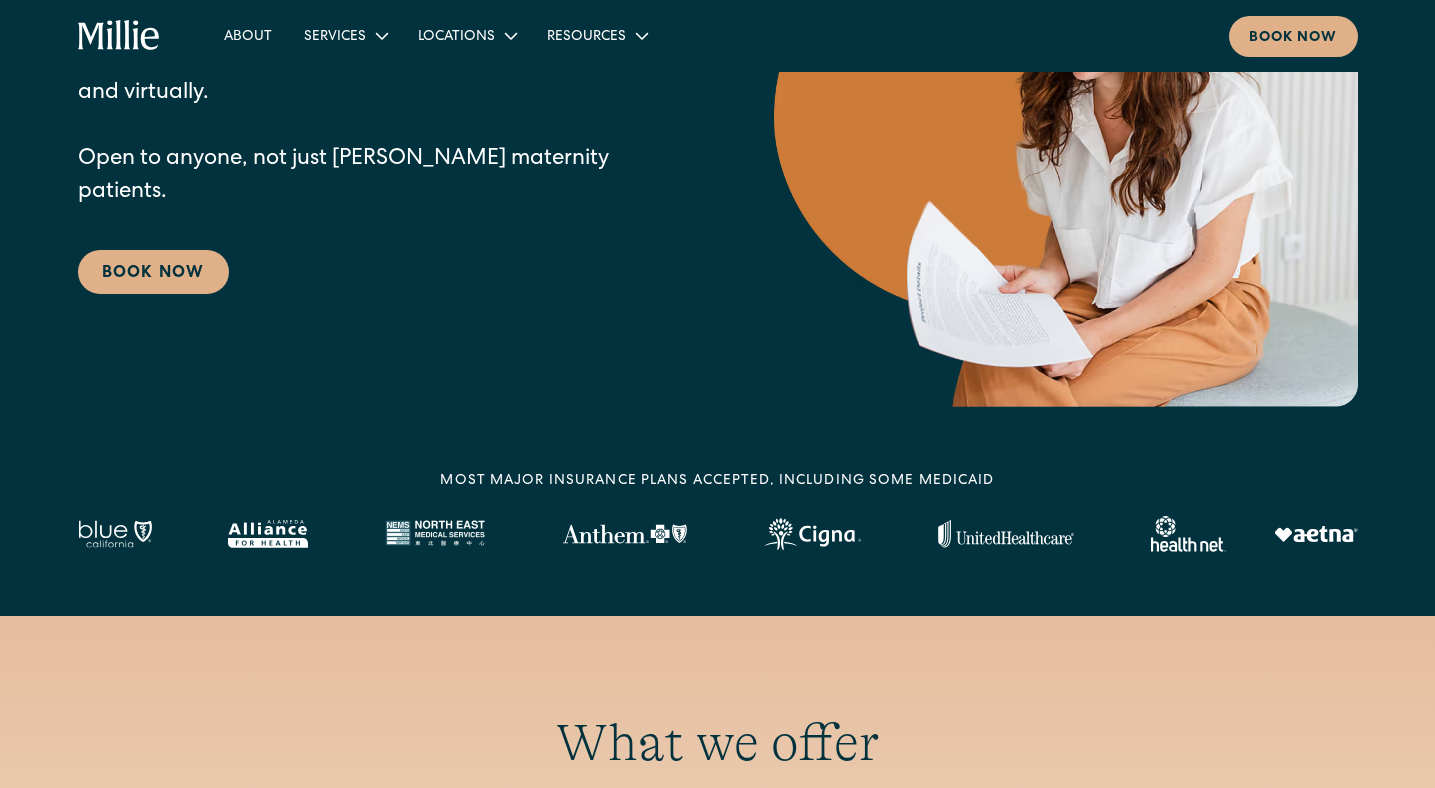 click on "Gynecology Comprehensive gynecology services, available both in person and virtually. Open to anyone, not just [PERSON_NAME] maternity patients. Book Now" at bounding box center (386, 119) 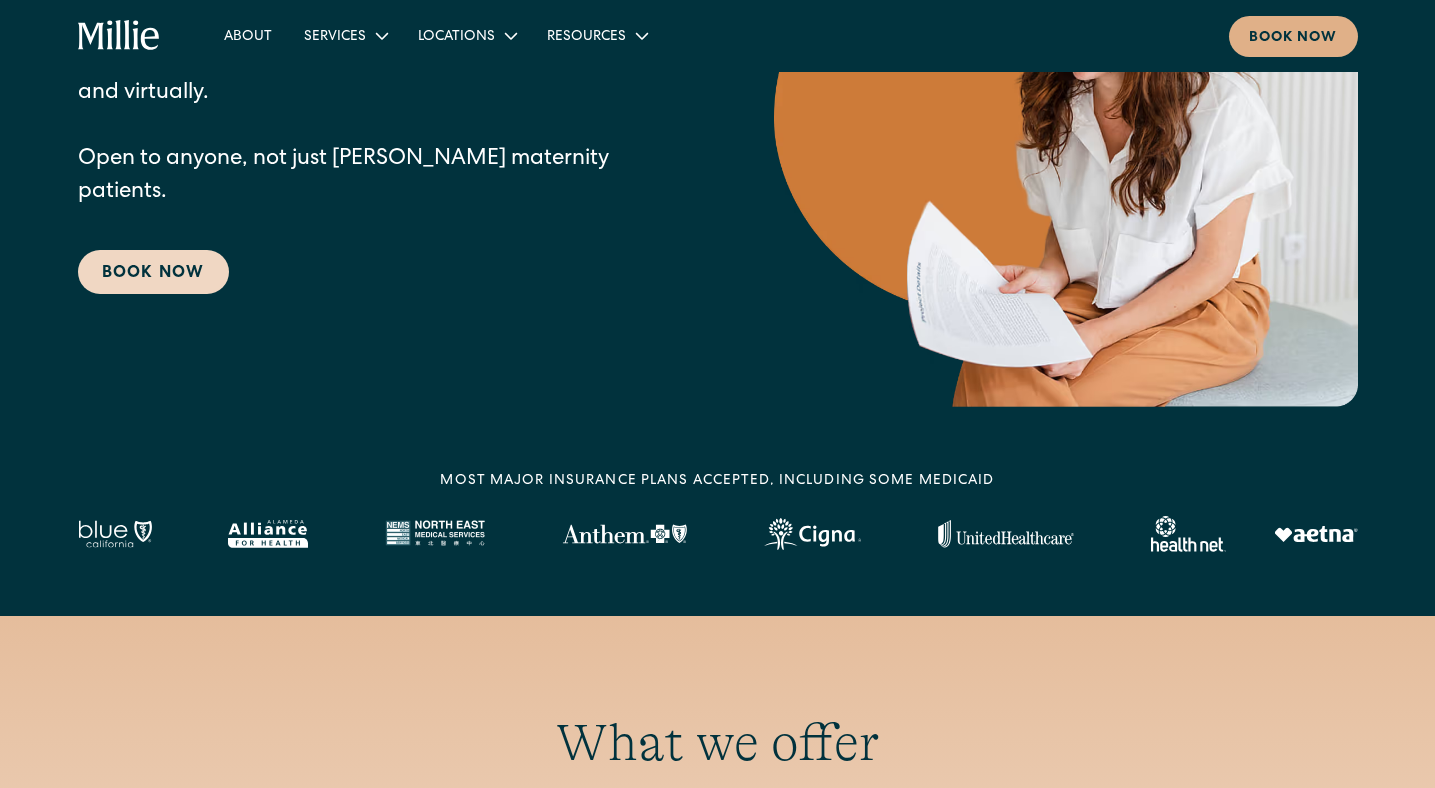 click on "Book Now" at bounding box center [153, 272] 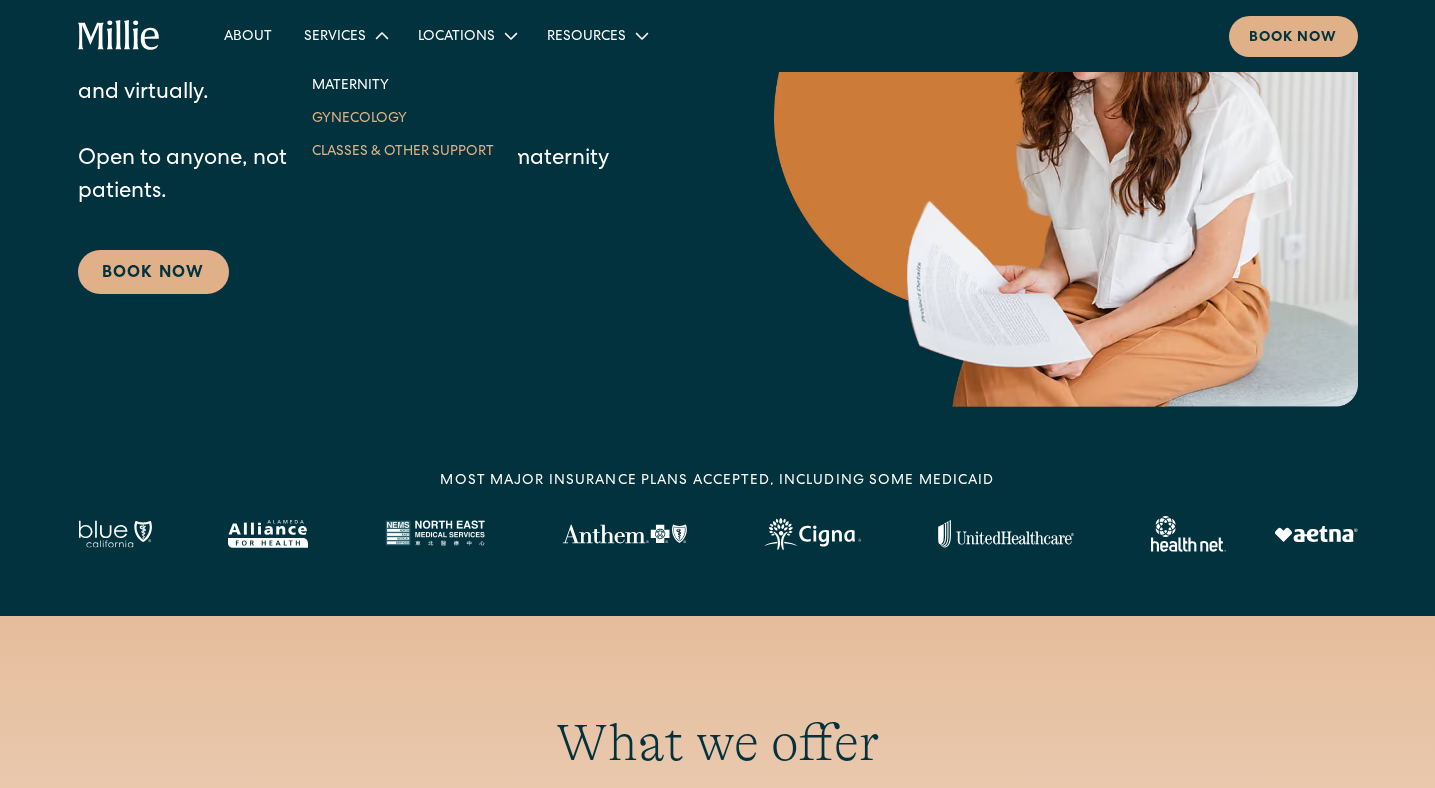 click on "Classes & Other Support" at bounding box center [403, 150] 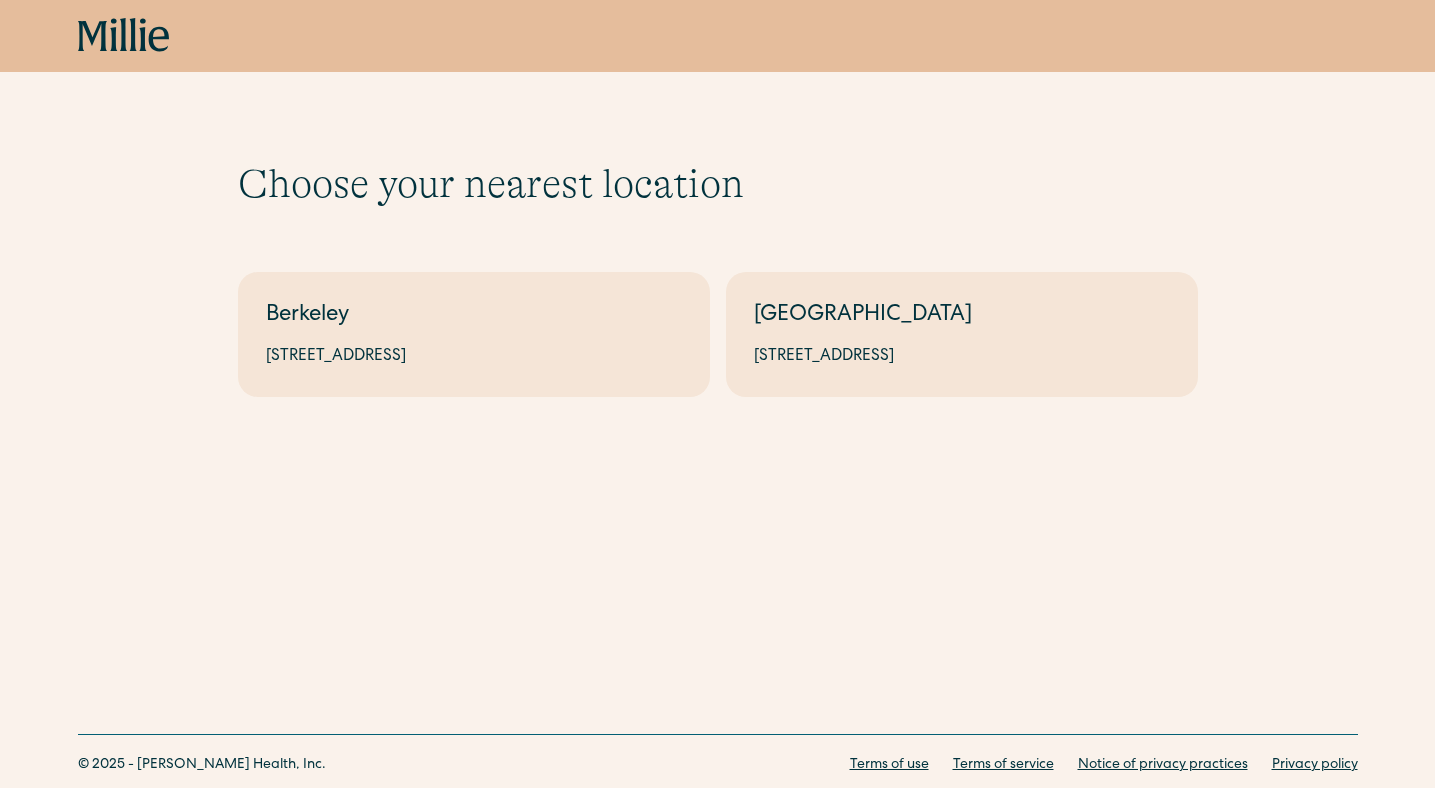 scroll, scrollTop: 0, scrollLeft: 0, axis: both 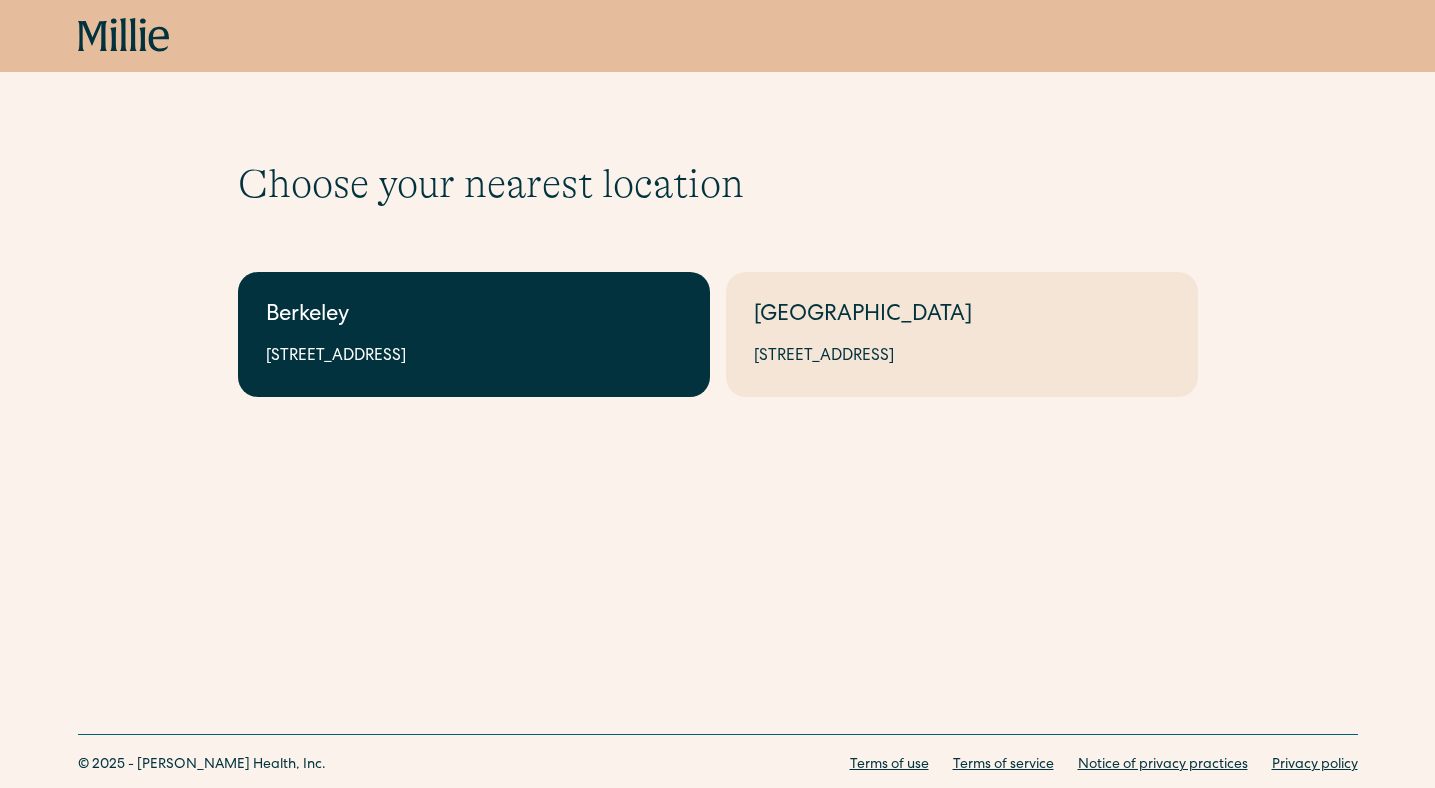 click on "Berkeley" at bounding box center [474, 316] 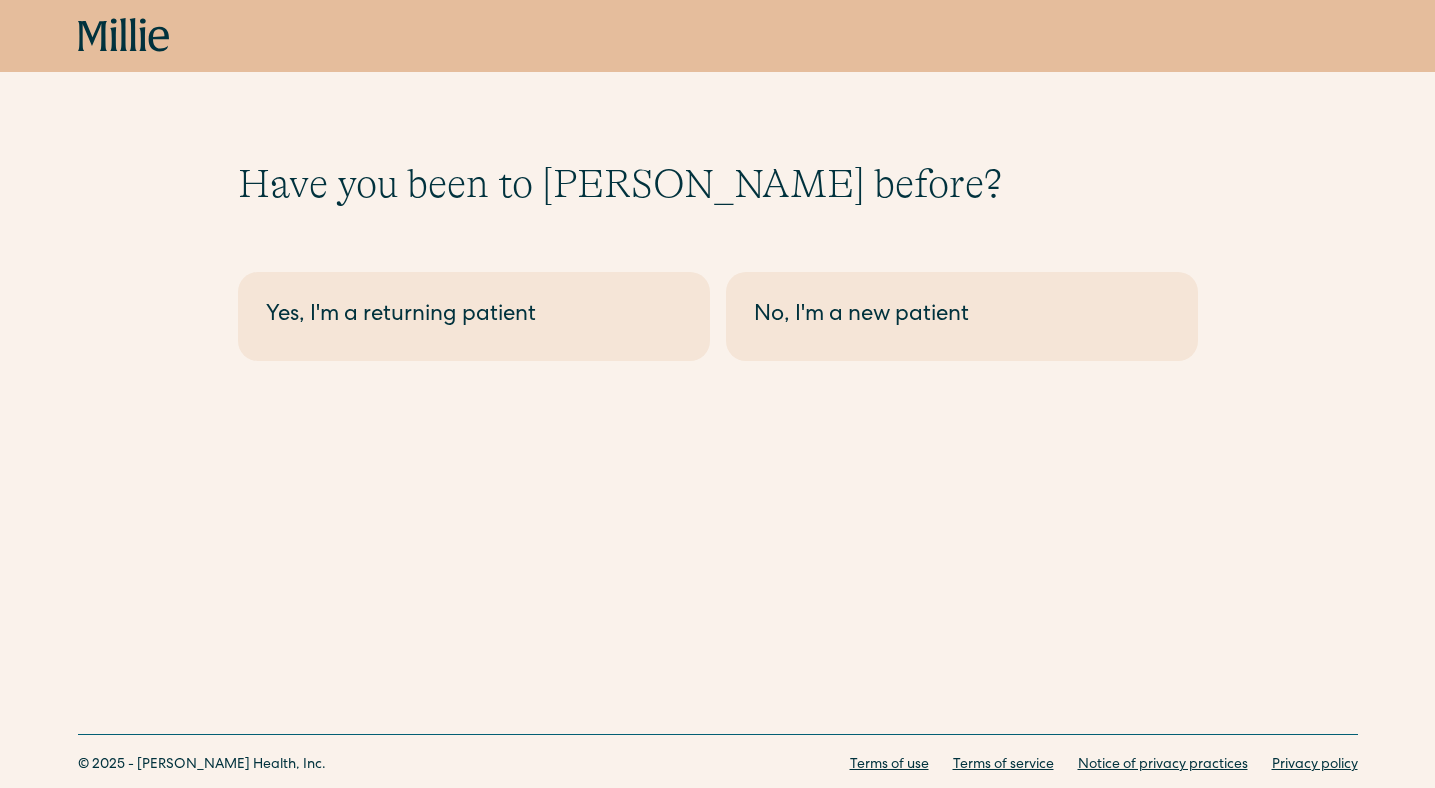 scroll, scrollTop: 0, scrollLeft: 0, axis: both 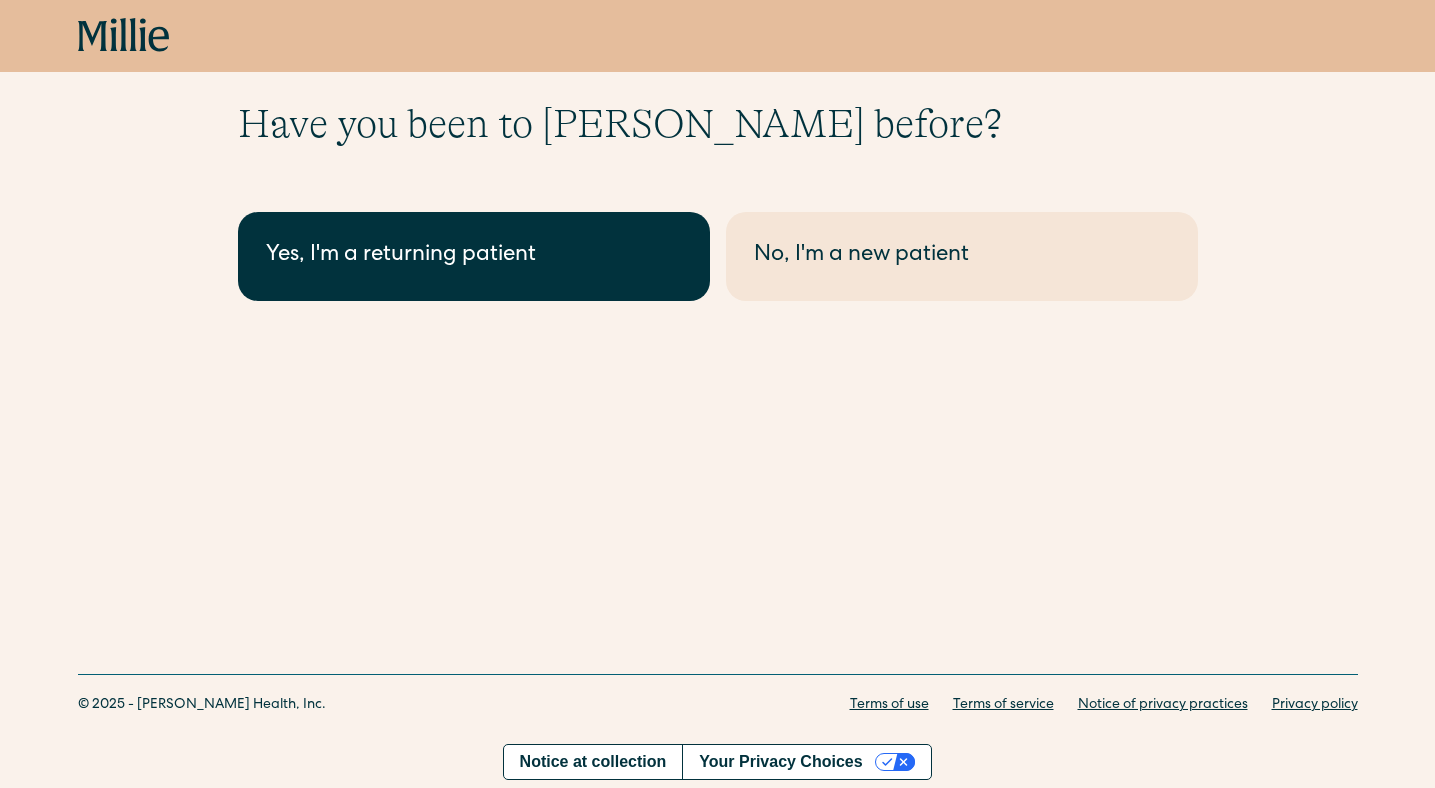 click on "Yes, I'm a returning patient" at bounding box center [474, 256] 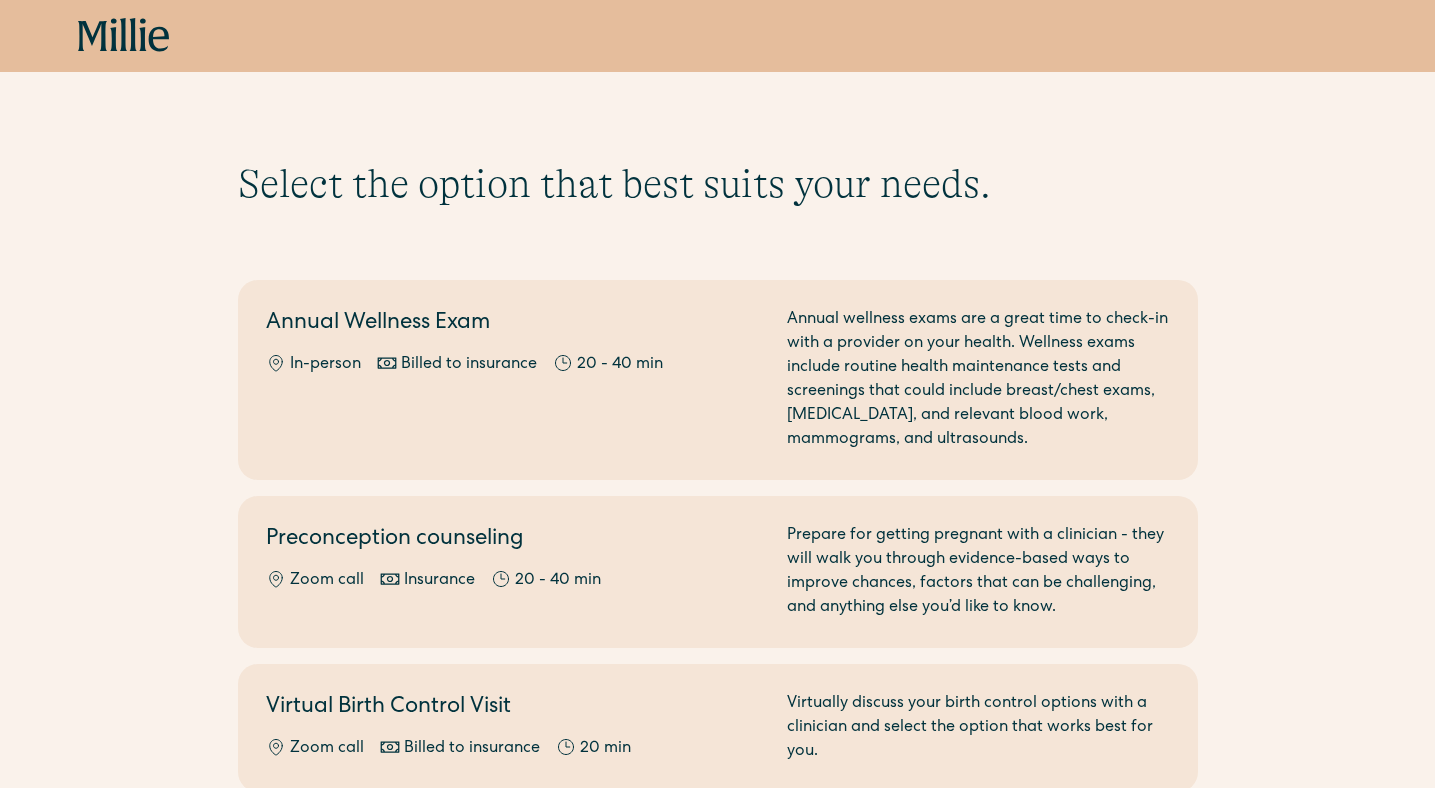 scroll, scrollTop: 143, scrollLeft: 0, axis: vertical 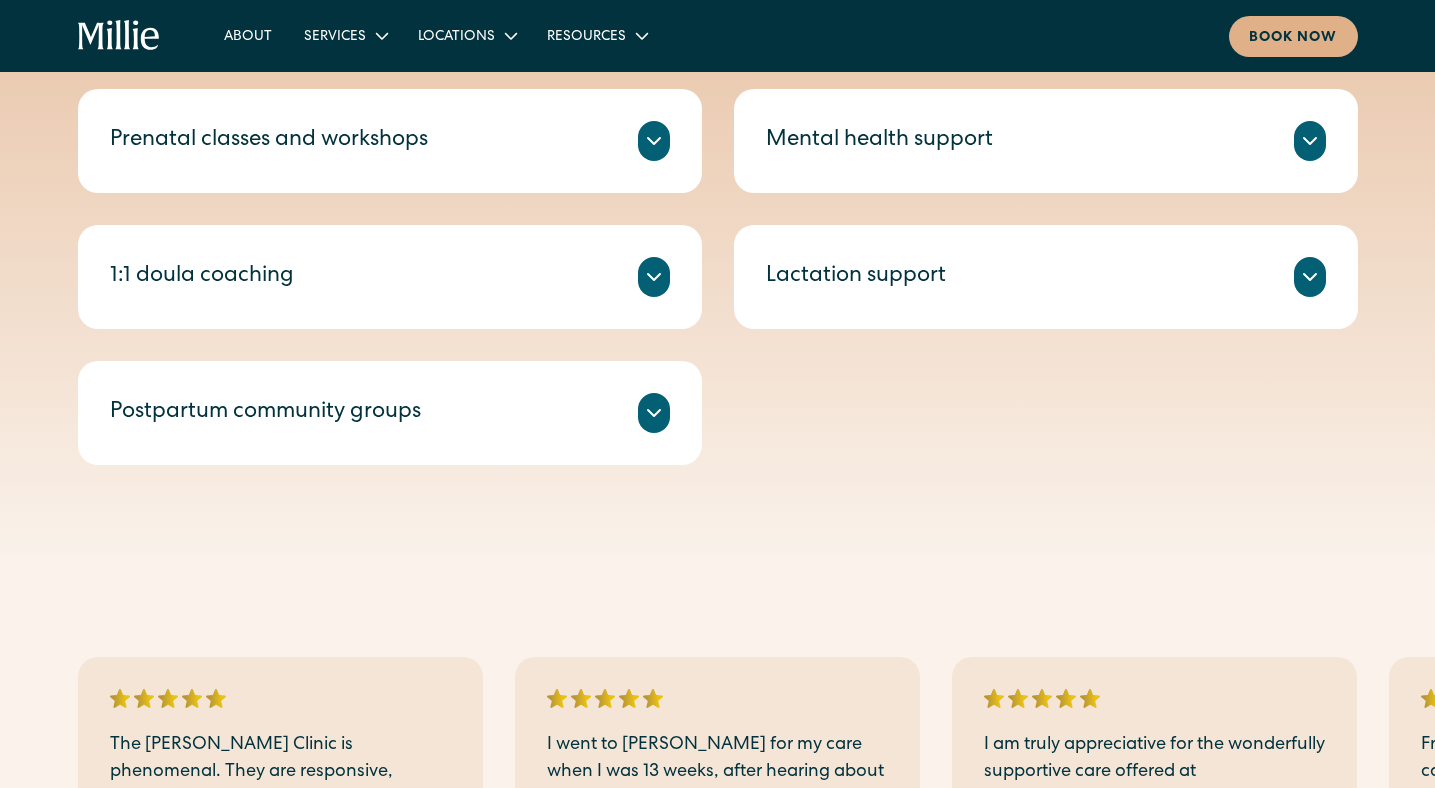 click 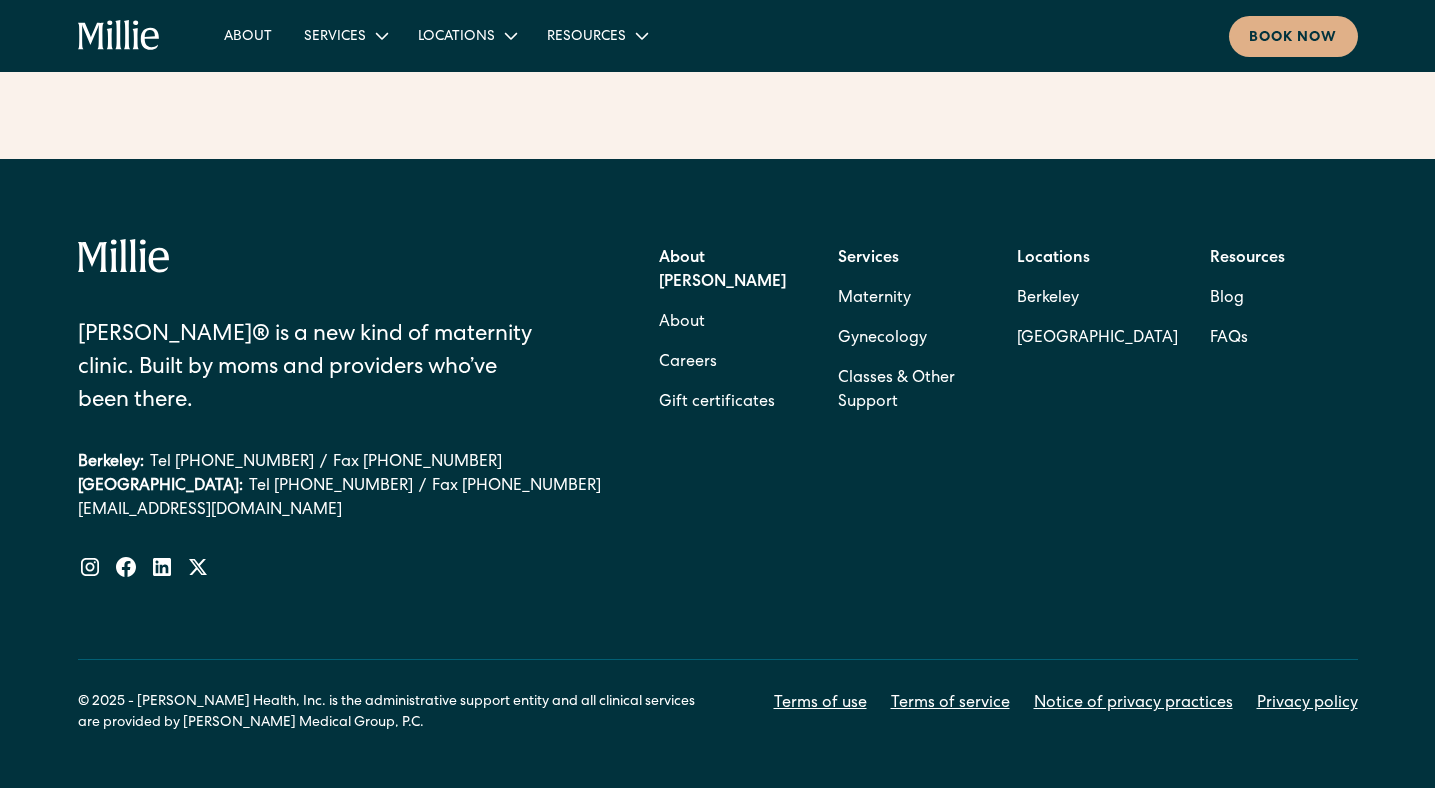 scroll, scrollTop: 3462, scrollLeft: 0, axis: vertical 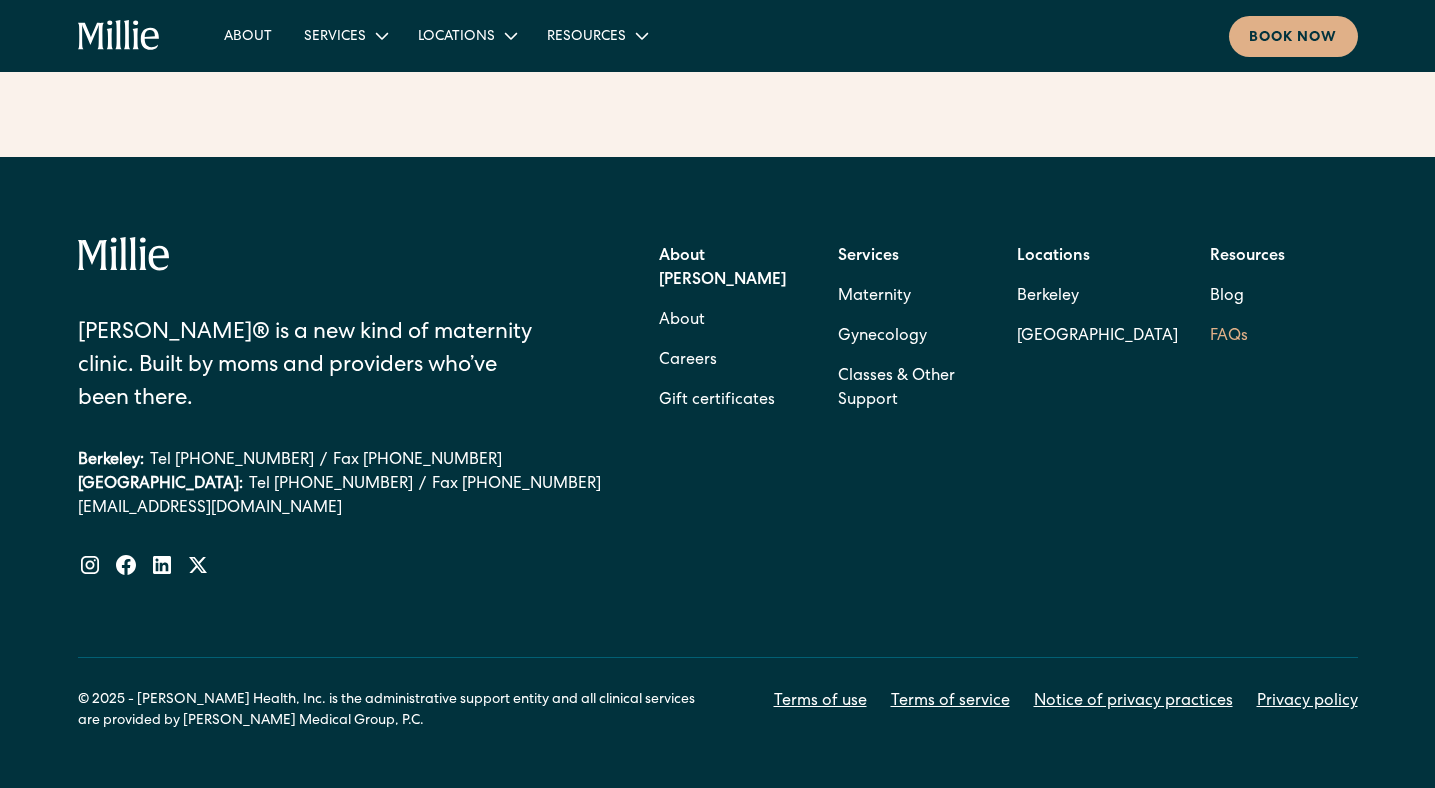 click on "FAQs" at bounding box center (1229, 337) 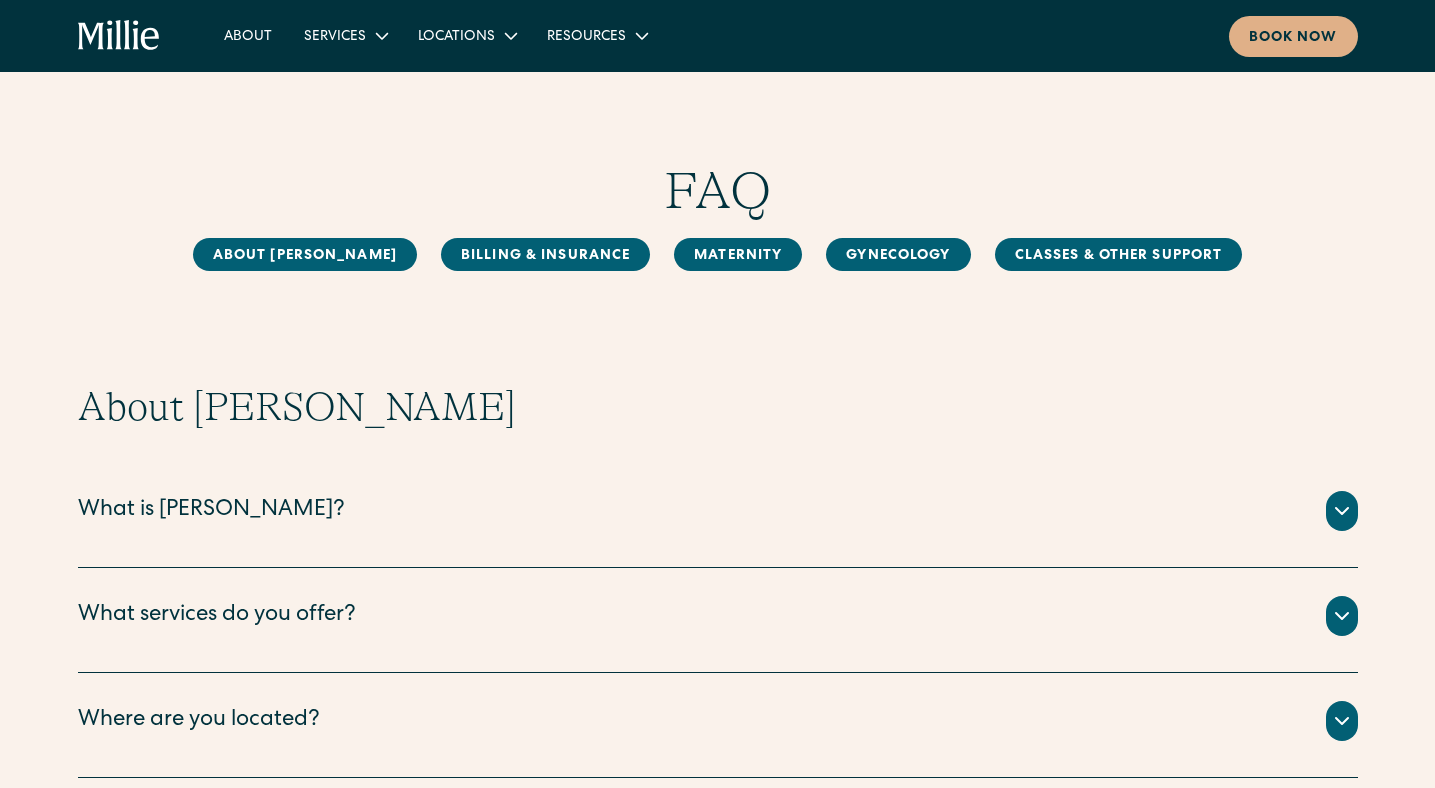 scroll, scrollTop: 0, scrollLeft: 0, axis: both 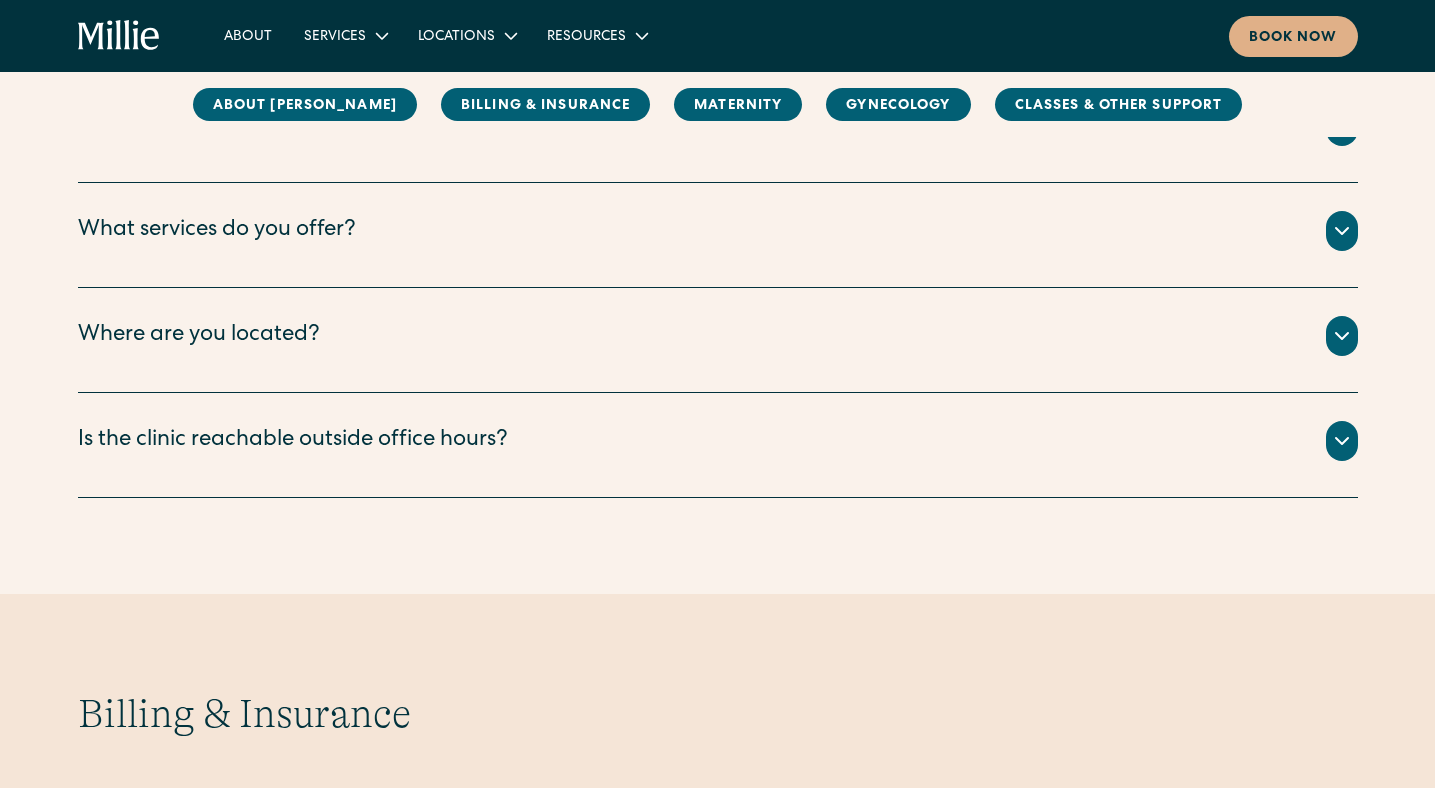 click on "What services do you offer?" at bounding box center [718, 231] 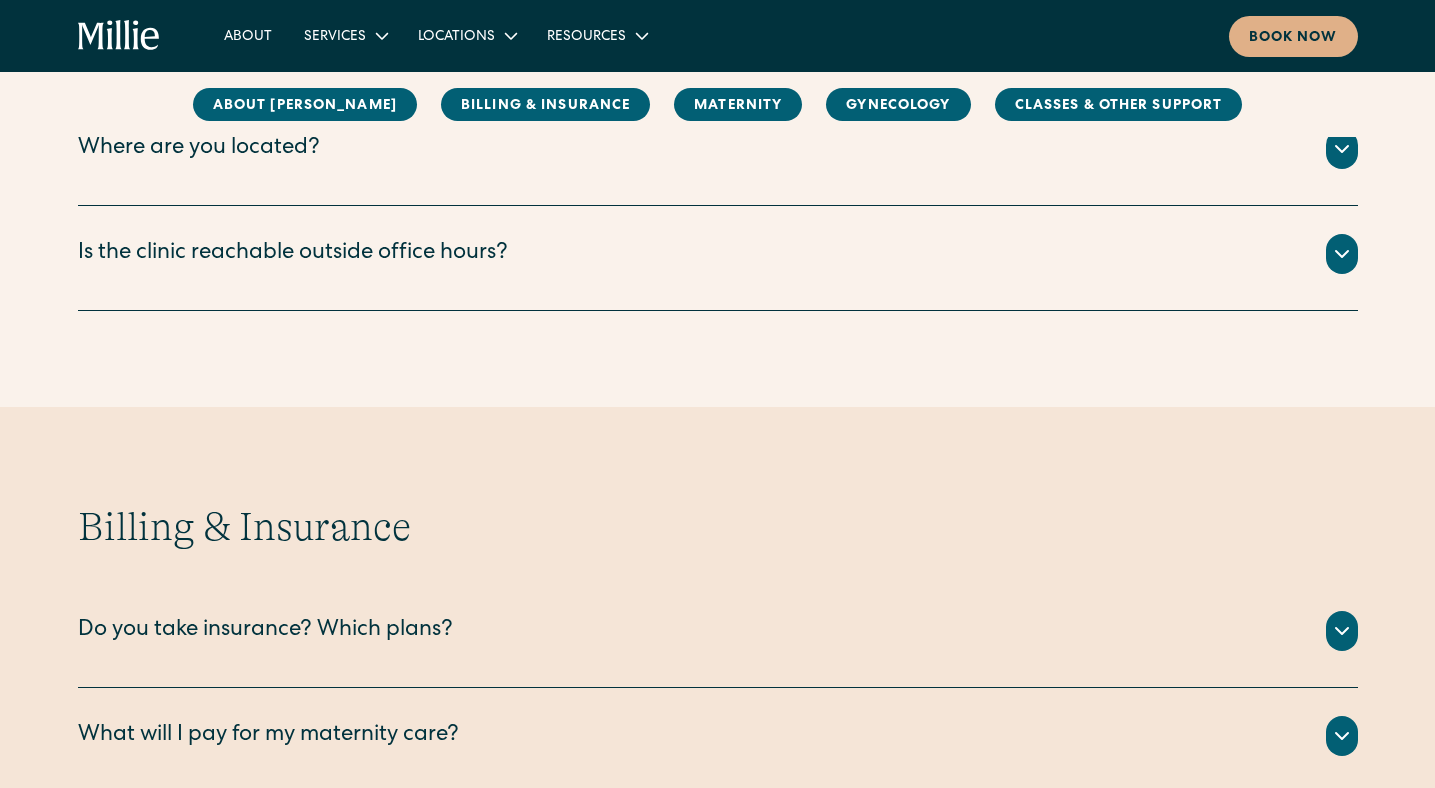 scroll, scrollTop: 0, scrollLeft: 0, axis: both 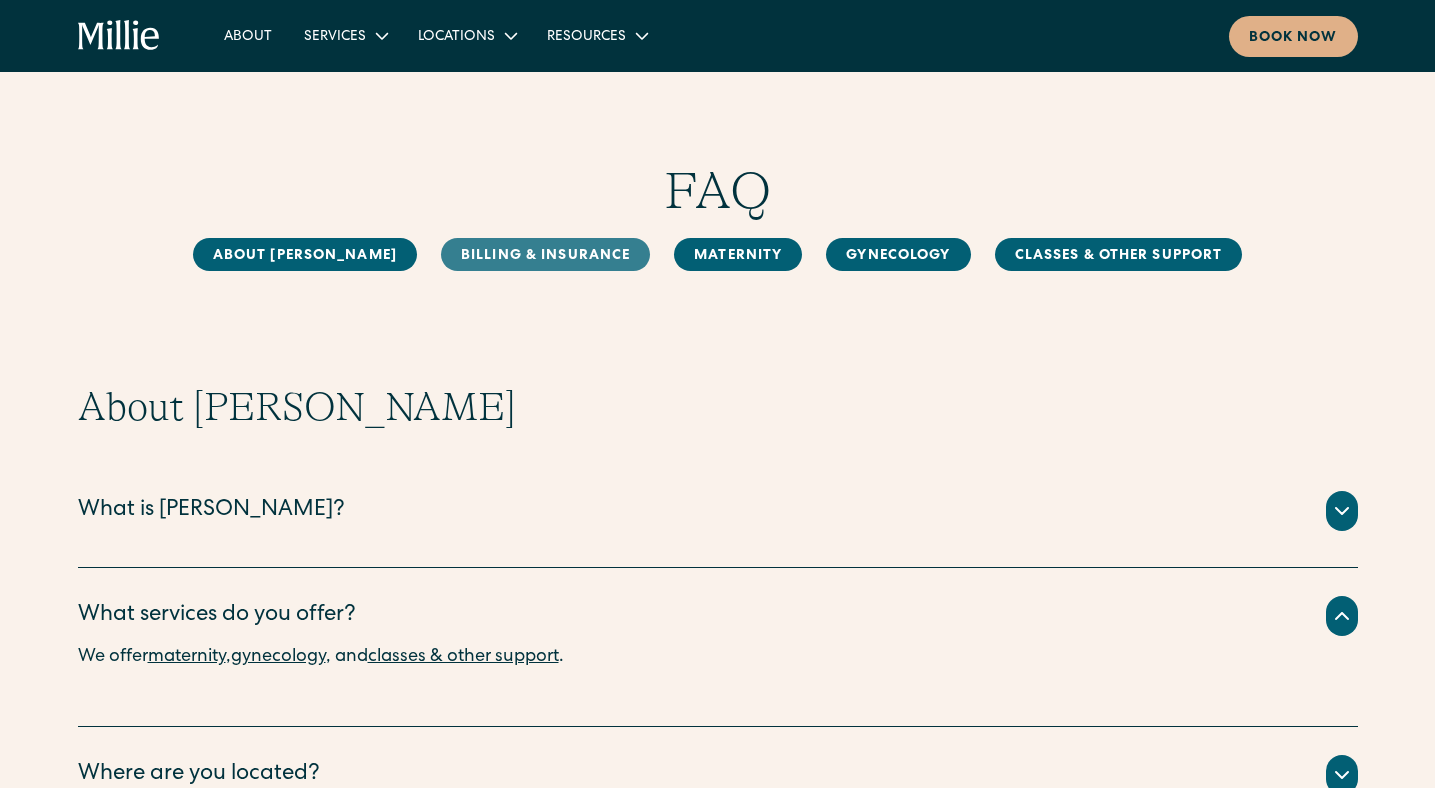 click on "Billing & Insurance" at bounding box center (545, 254) 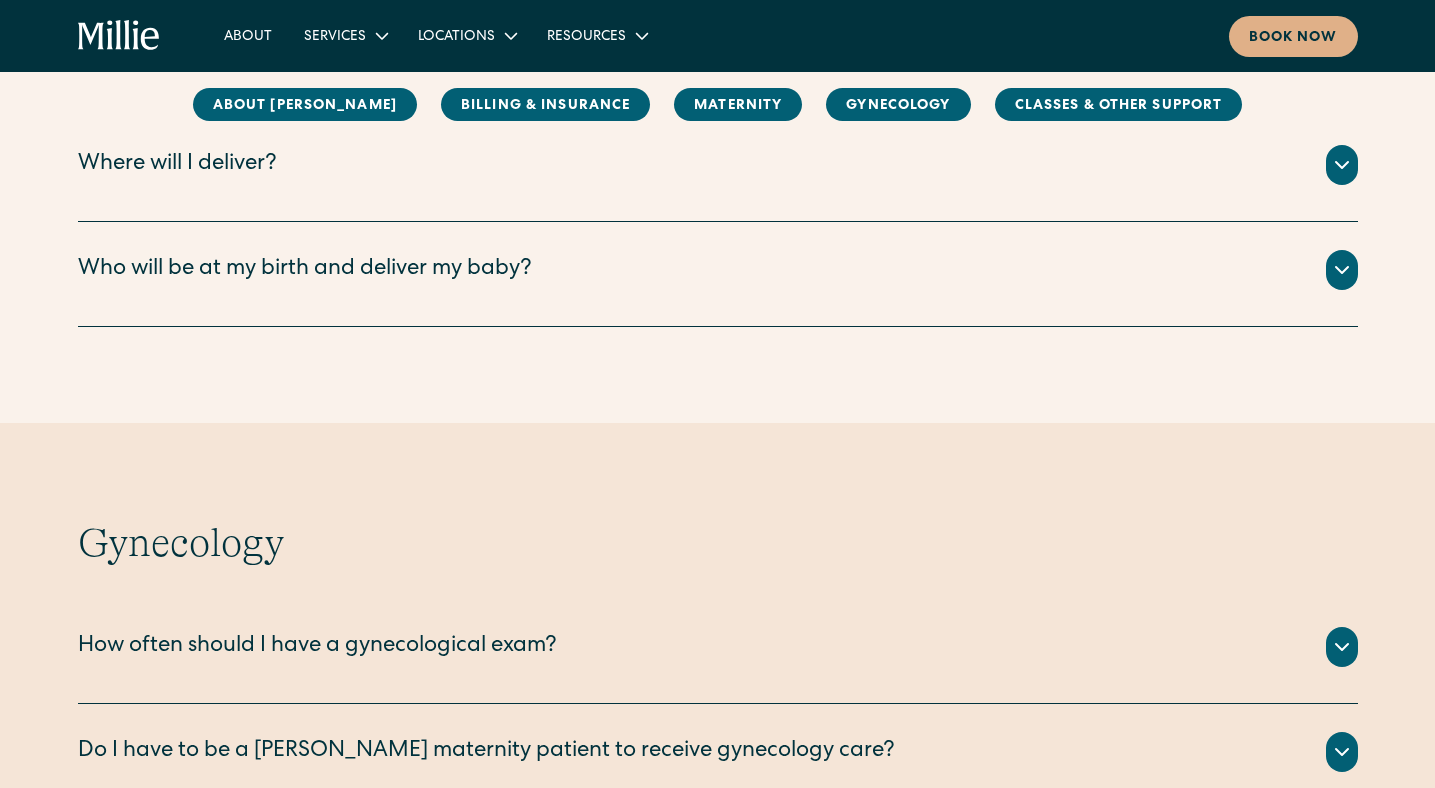 scroll, scrollTop: 2462, scrollLeft: 0, axis: vertical 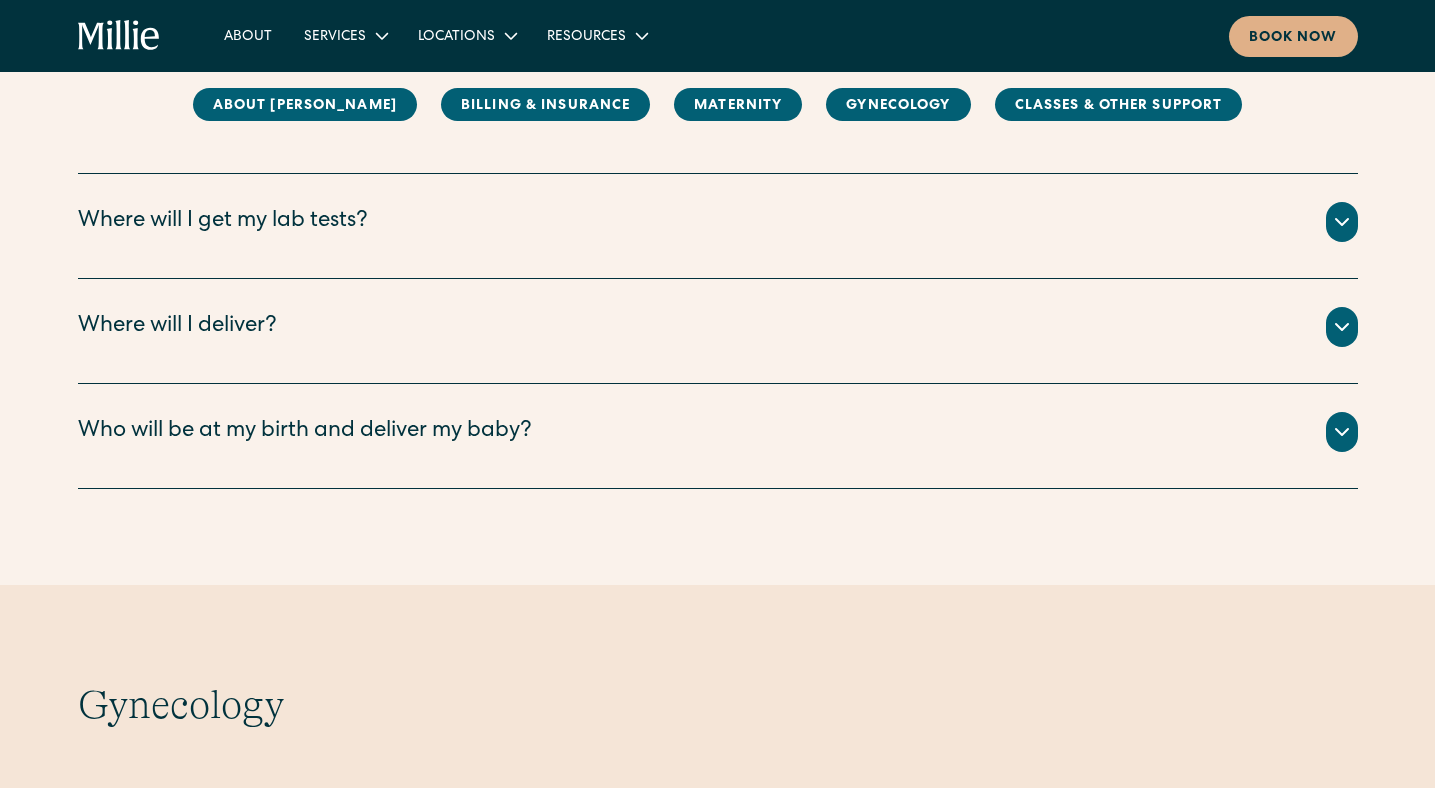 click on "Where will I get my lab tests?" at bounding box center (223, 222) 